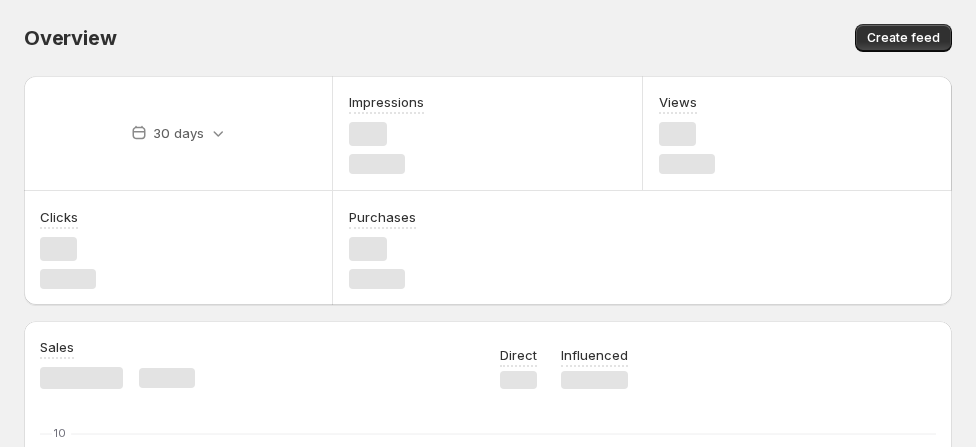 scroll, scrollTop: 0, scrollLeft: 0, axis: both 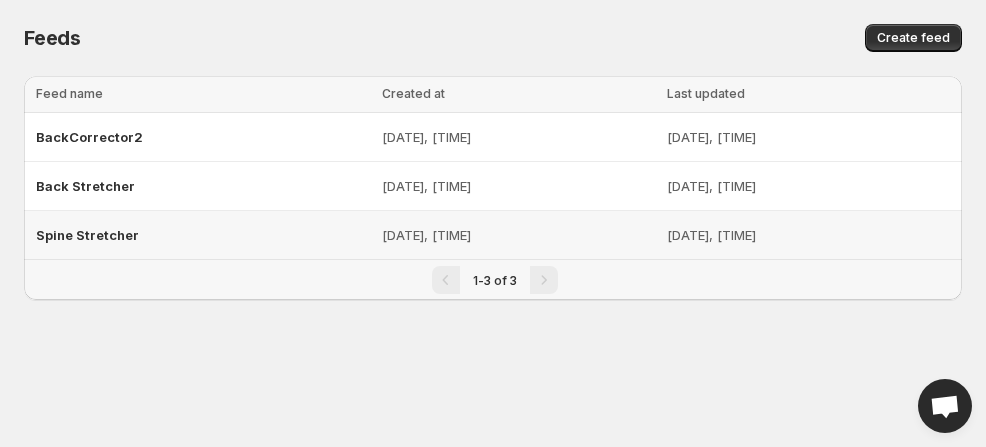 click on "Spine Stretcher" at bounding box center (203, 235) 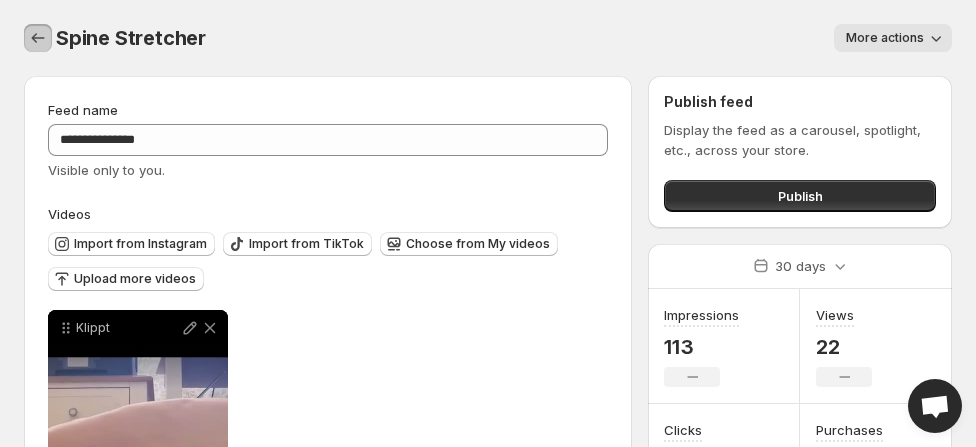 click 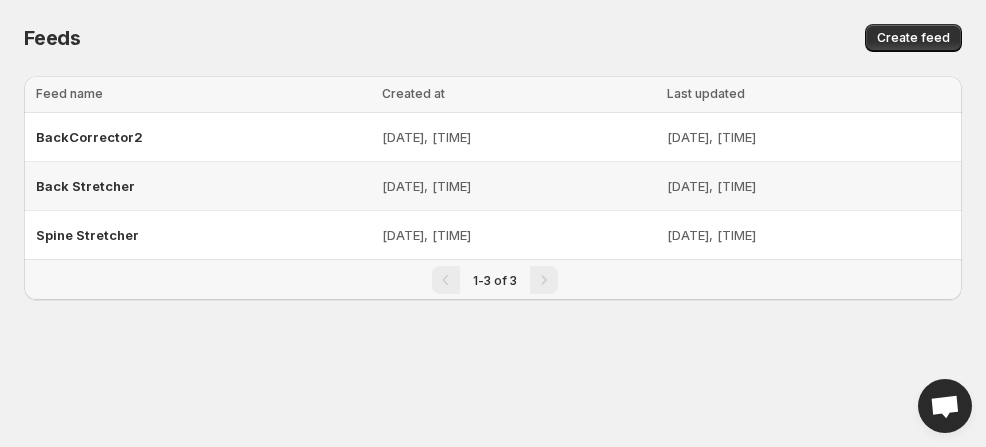 click on "Back Stretcher" at bounding box center [85, 186] 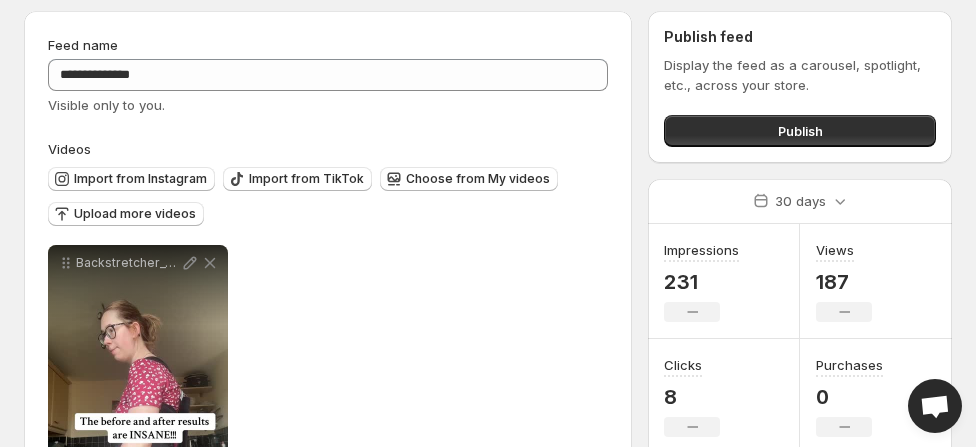 scroll, scrollTop: 74, scrollLeft: 0, axis: vertical 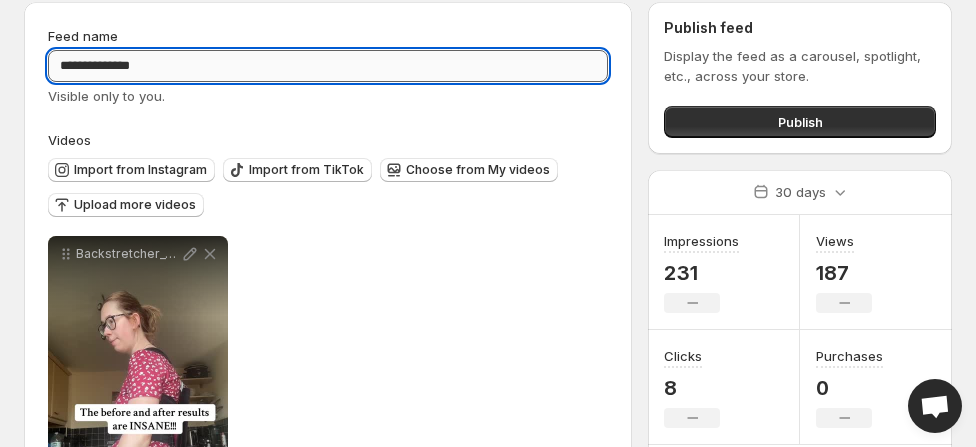 click on "**********" at bounding box center (328, 66) 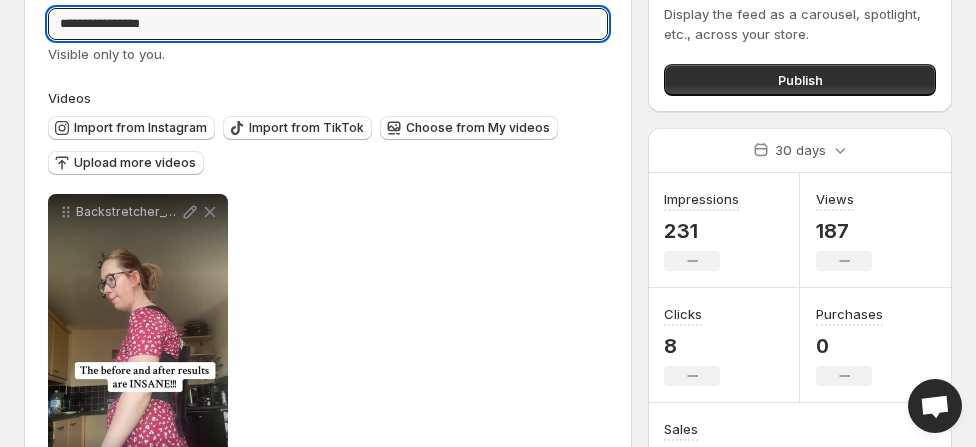 scroll, scrollTop: 114, scrollLeft: 0, axis: vertical 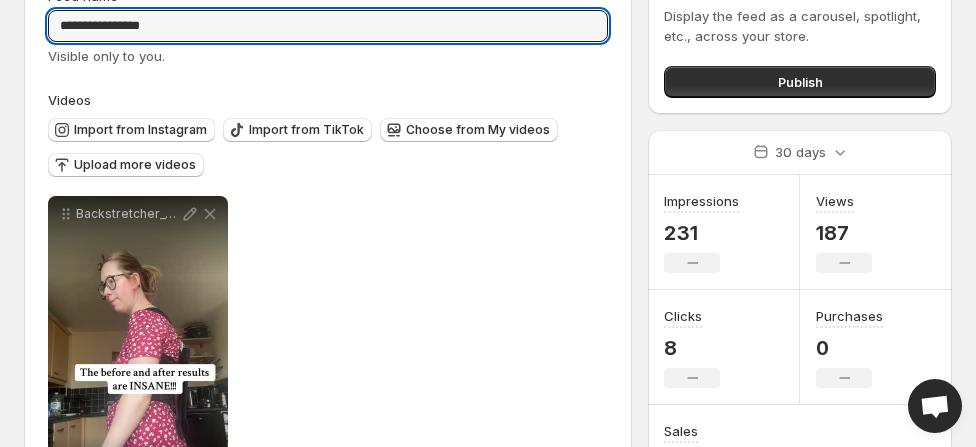 type on "**********" 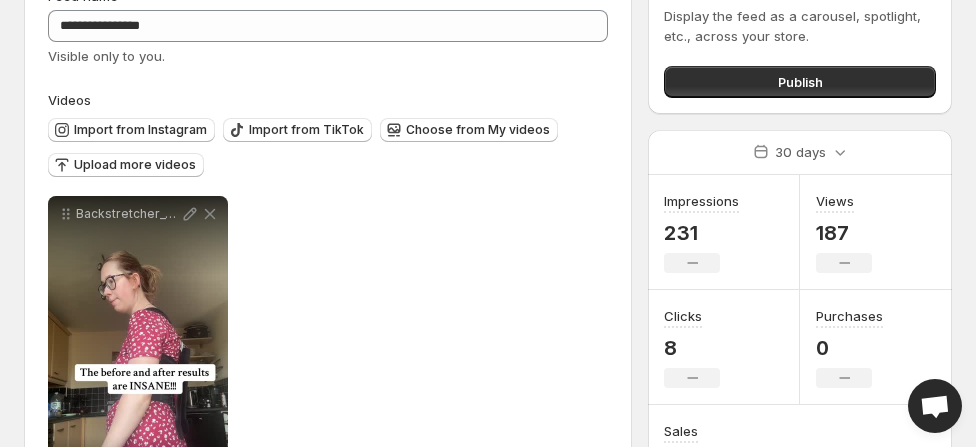 scroll, scrollTop: 0, scrollLeft: 0, axis: both 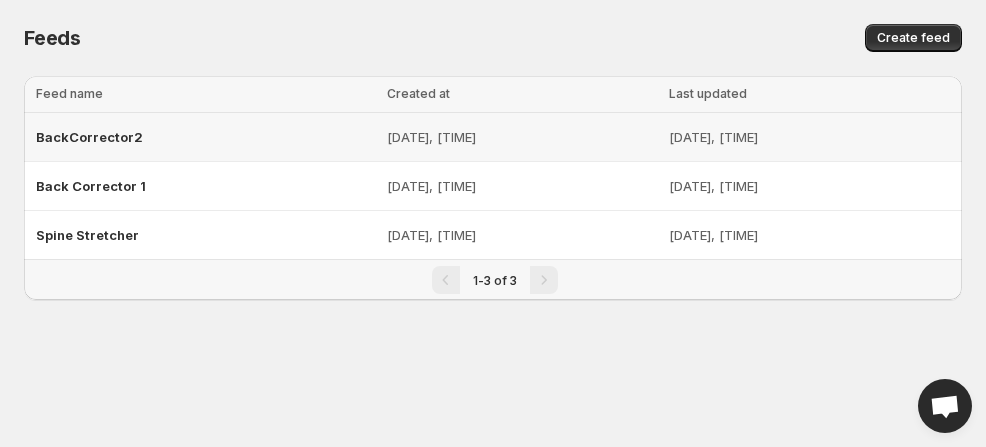 click on "BackCorrector2" at bounding box center (89, 137) 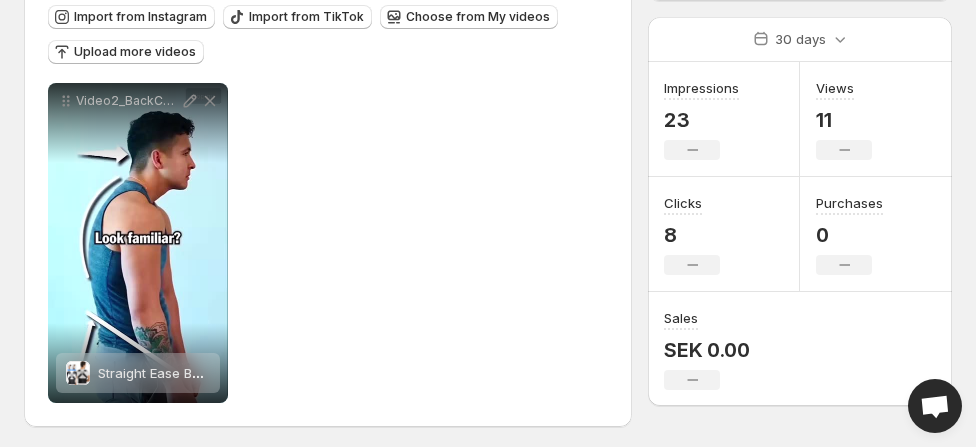scroll, scrollTop: 231, scrollLeft: 0, axis: vertical 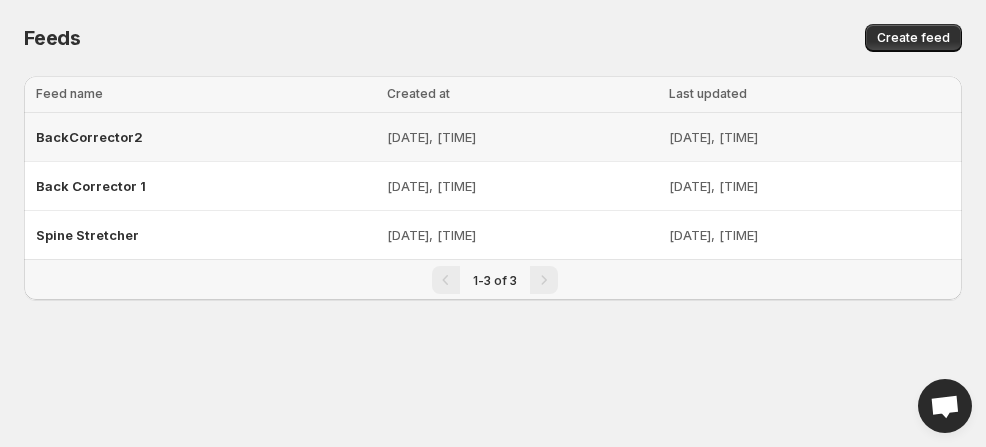 click on "BackCorrector2" at bounding box center [89, 137] 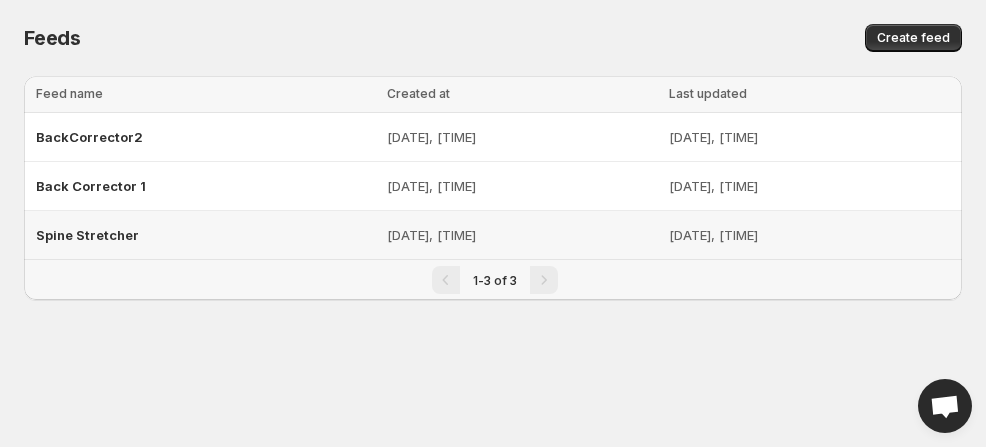 click on "Spine Stretcher" at bounding box center [87, 235] 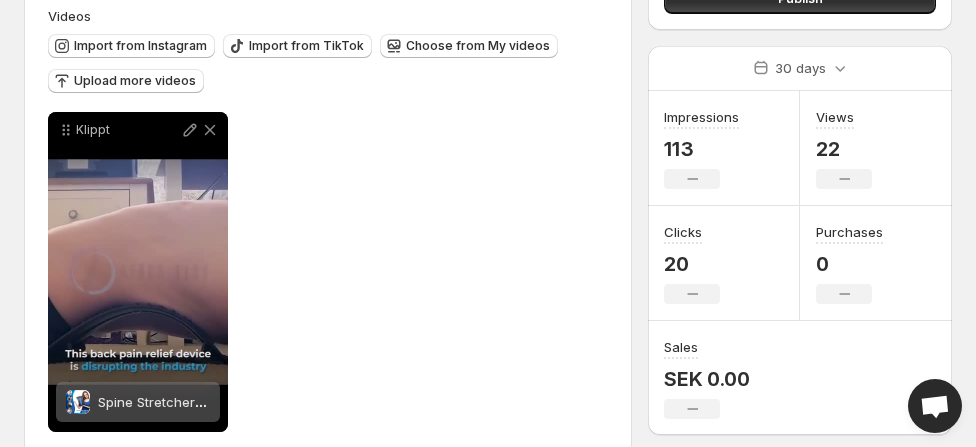 scroll, scrollTop: 208, scrollLeft: 0, axis: vertical 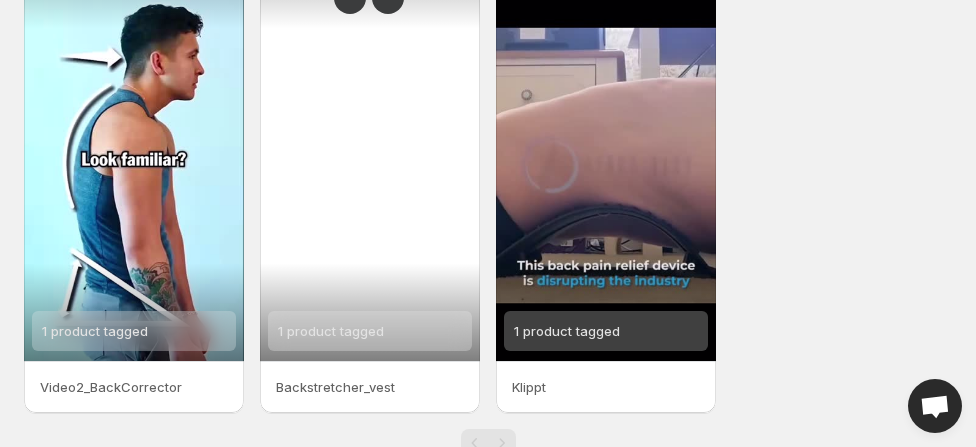click on "1 product tagged" at bounding box center [370, 165] 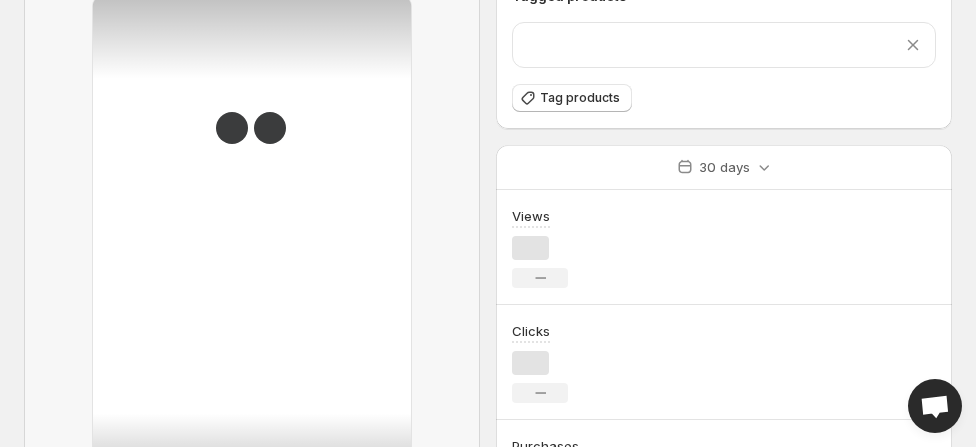 scroll, scrollTop: 0, scrollLeft: 0, axis: both 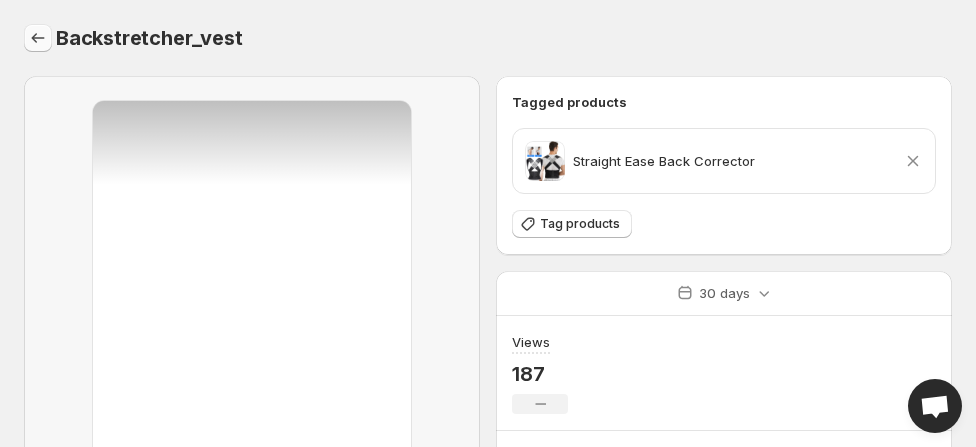 click 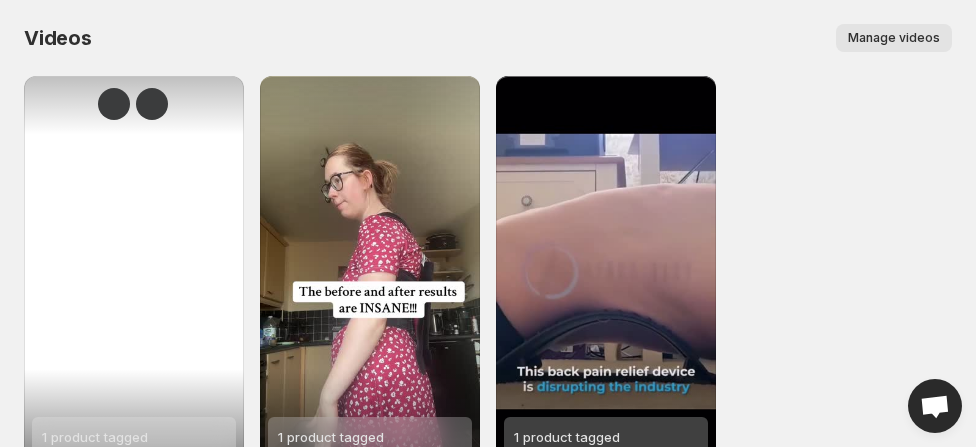 click on "1 product tagged" at bounding box center (134, 271) 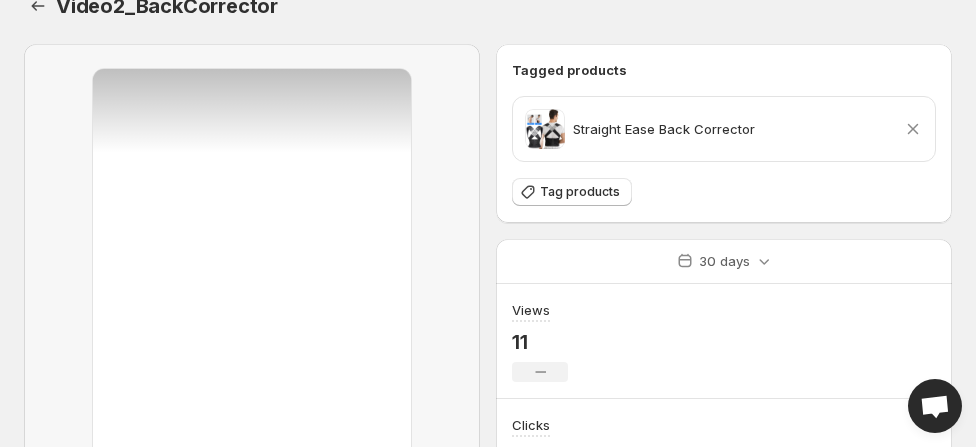 scroll, scrollTop: 0, scrollLeft: 0, axis: both 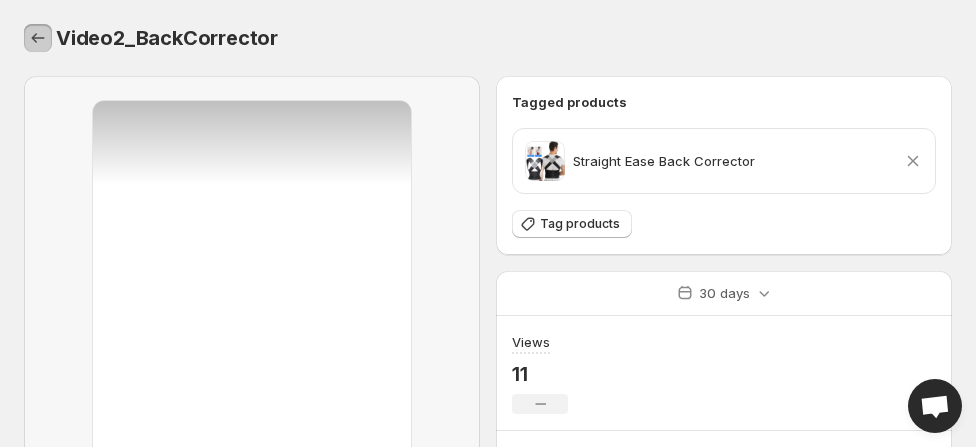 click 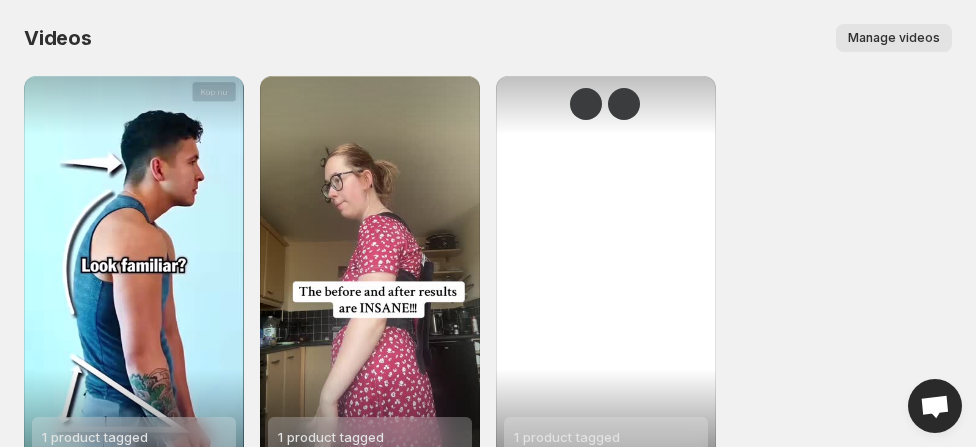 click on "1 product tagged" at bounding box center [606, 271] 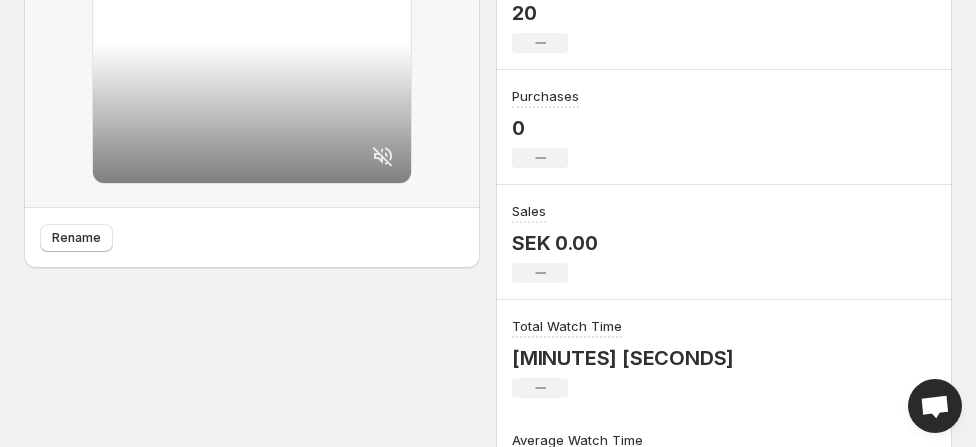 scroll, scrollTop: 491, scrollLeft: 0, axis: vertical 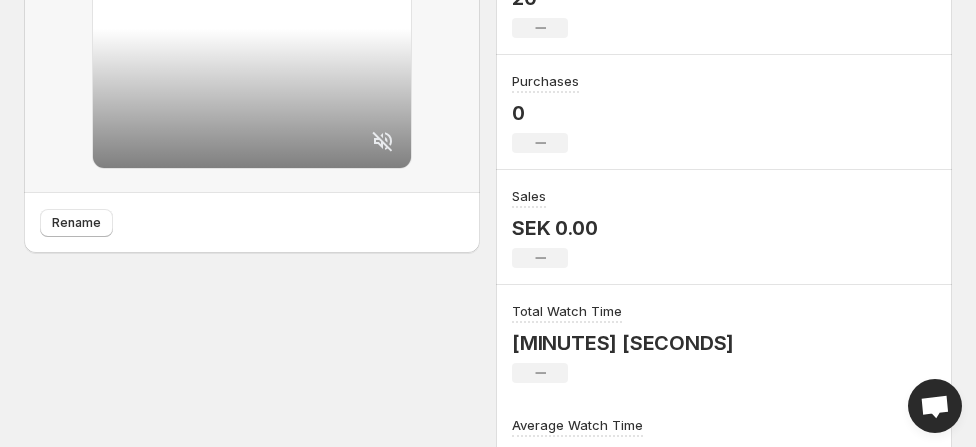 click 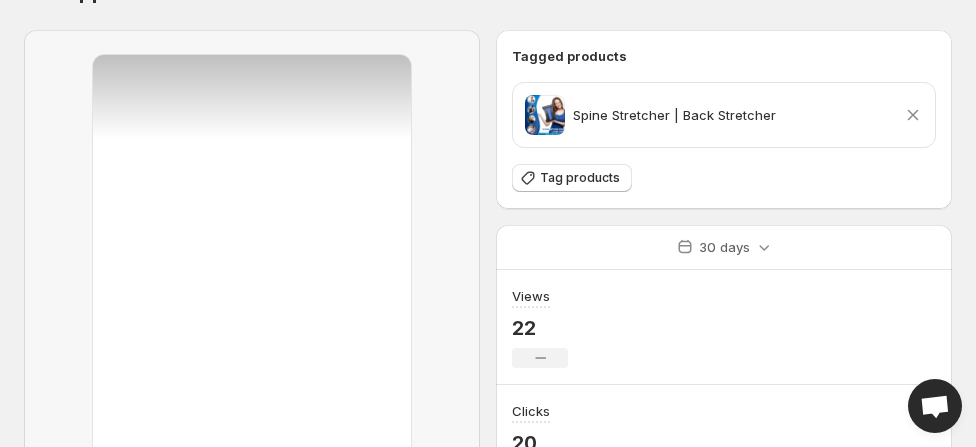 scroll, scrollTop: 0, scrollLeft: 0, axis: both 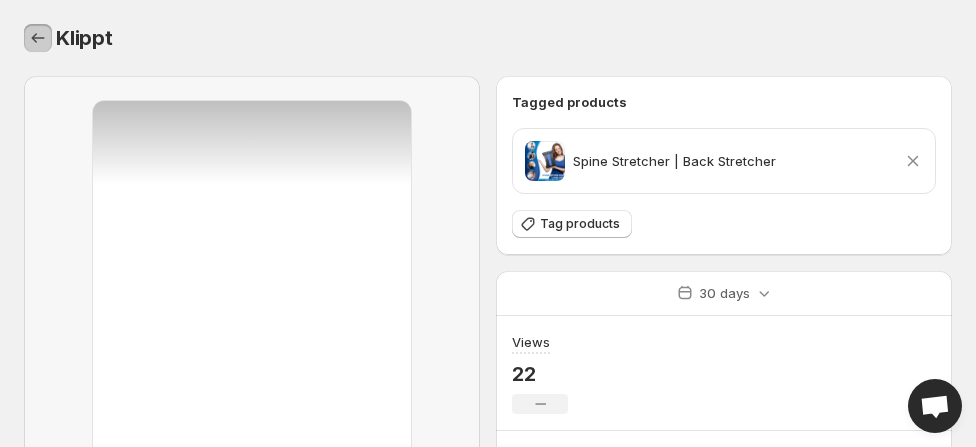 click 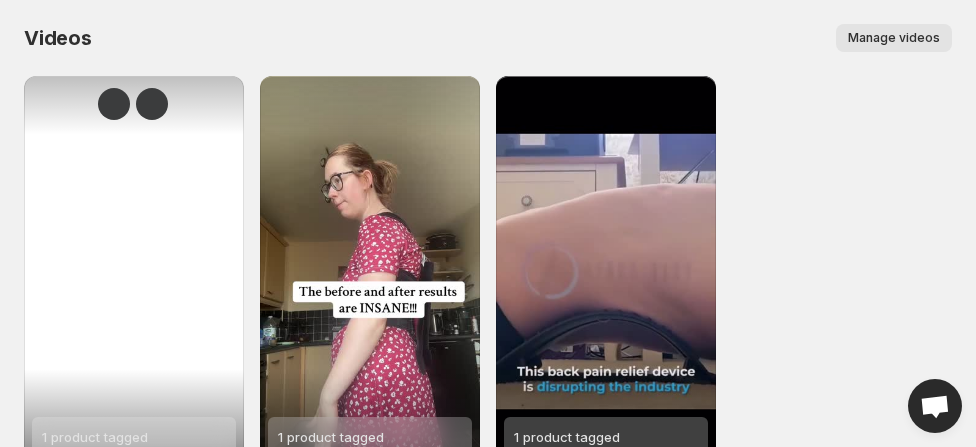 click on "1 product tagged" at bounding box center [134, 271] 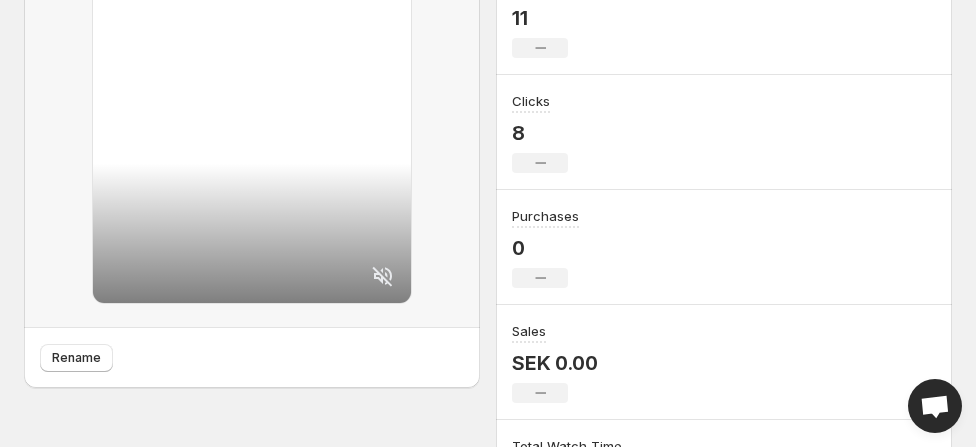 scroll, scrollTop: 355, scrollLeft: 0, axis: vertical 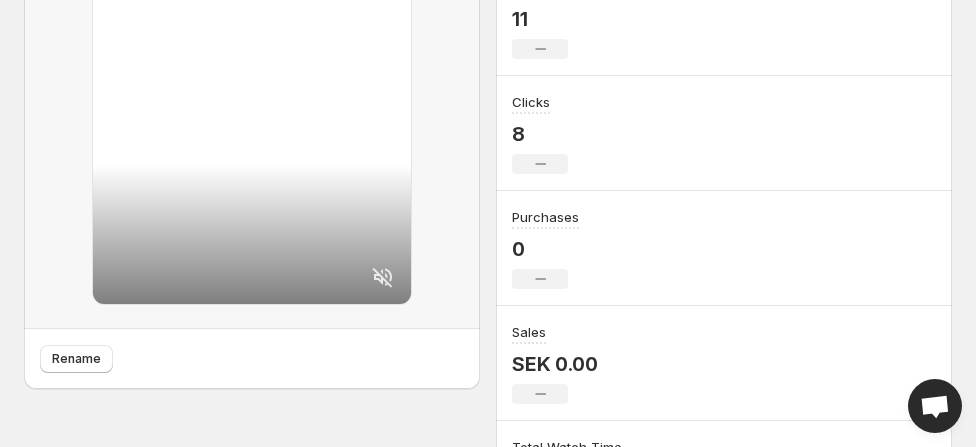 click 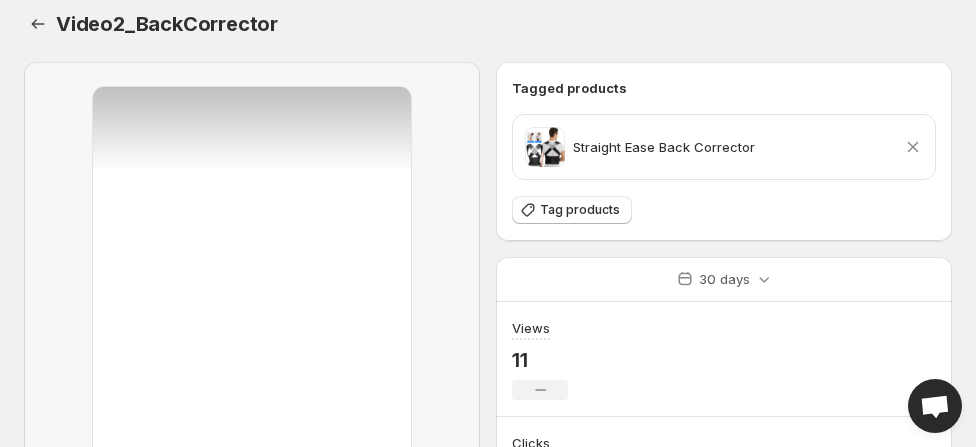 scroll, scrollTop: 0, scrollLeft: 0, axis: both 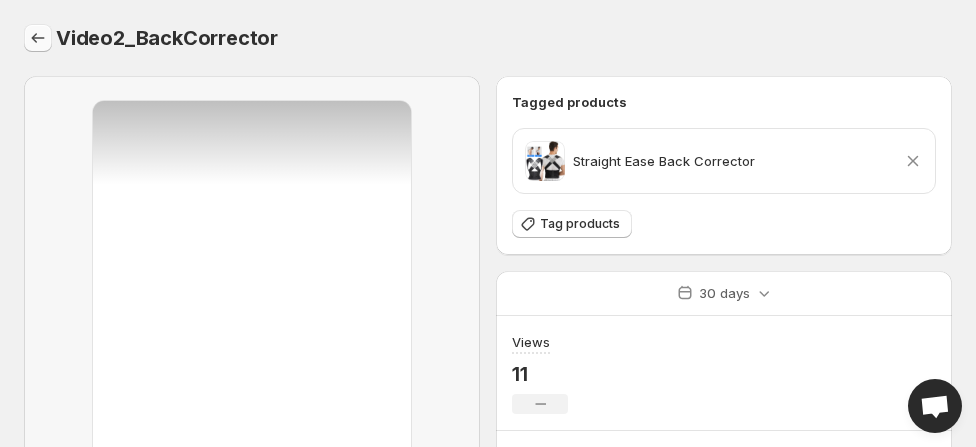 click 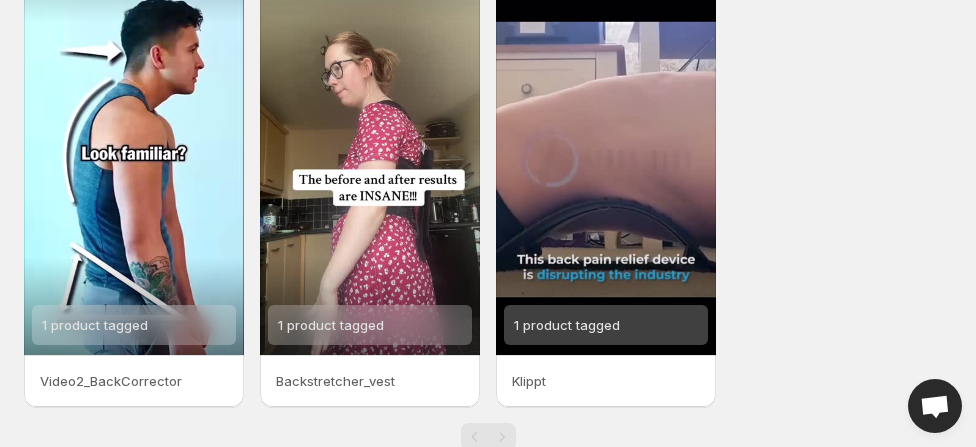 scroll, scrollTop: 114, scrollLeft: 0, axis: vertical 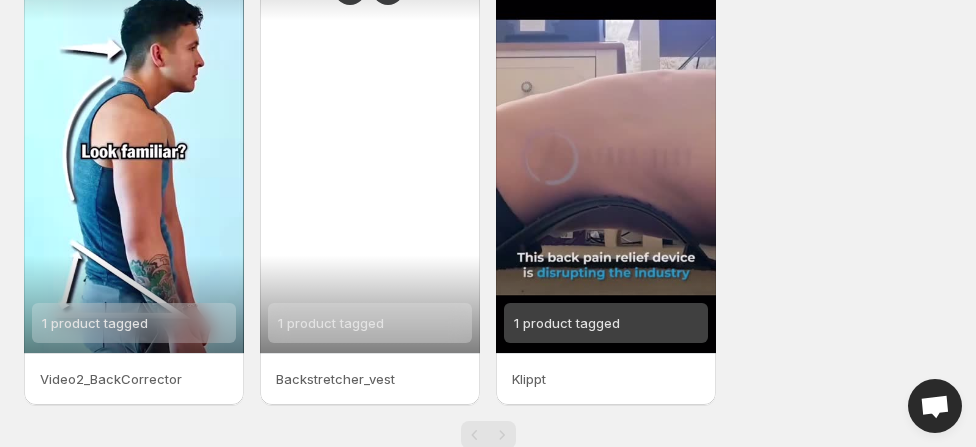 click on "1 product tagged" at bounding box center (370, 157) 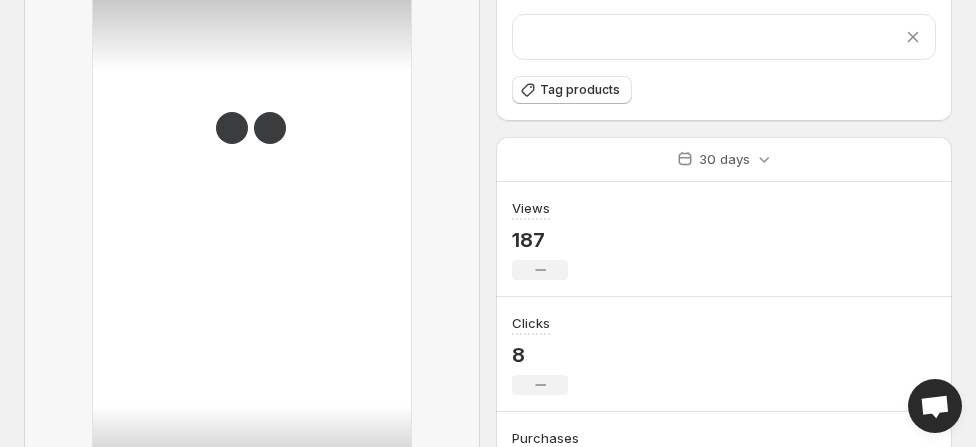 scroll, scrollTop: 0, scrollLeft: 0, axis: both 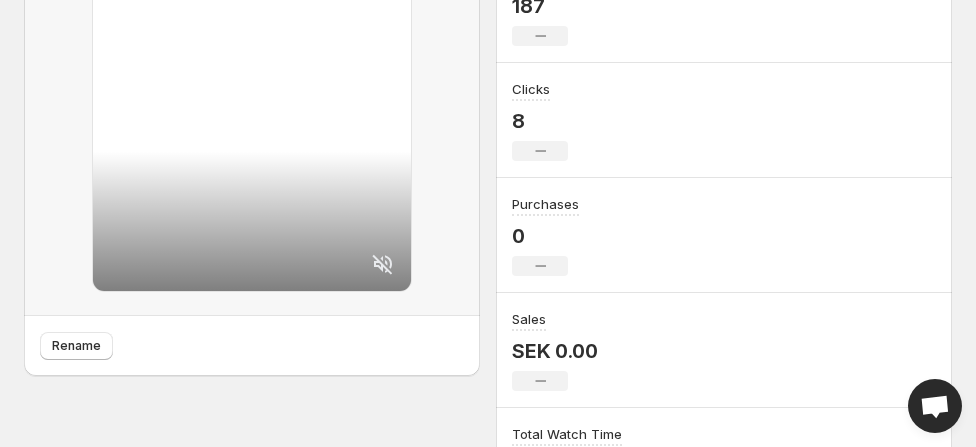 click 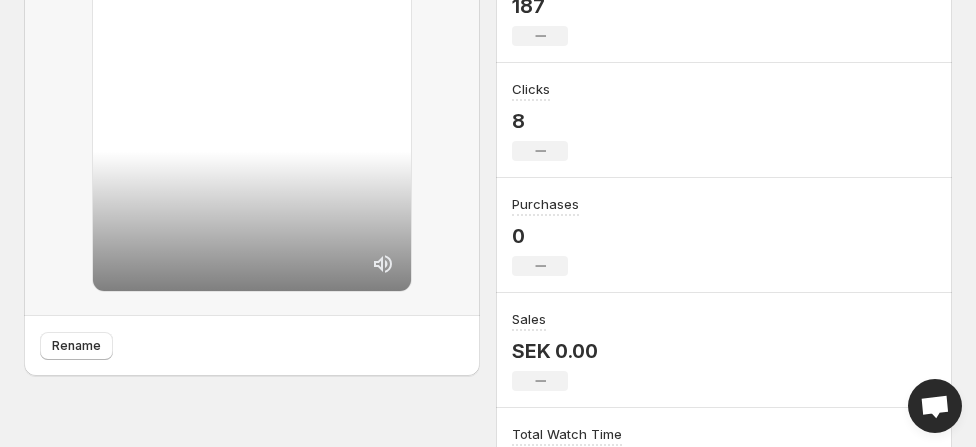 click 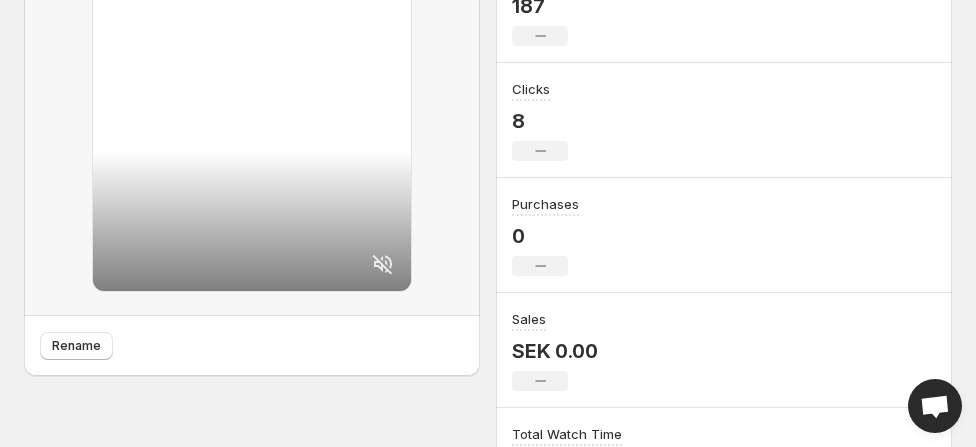 click 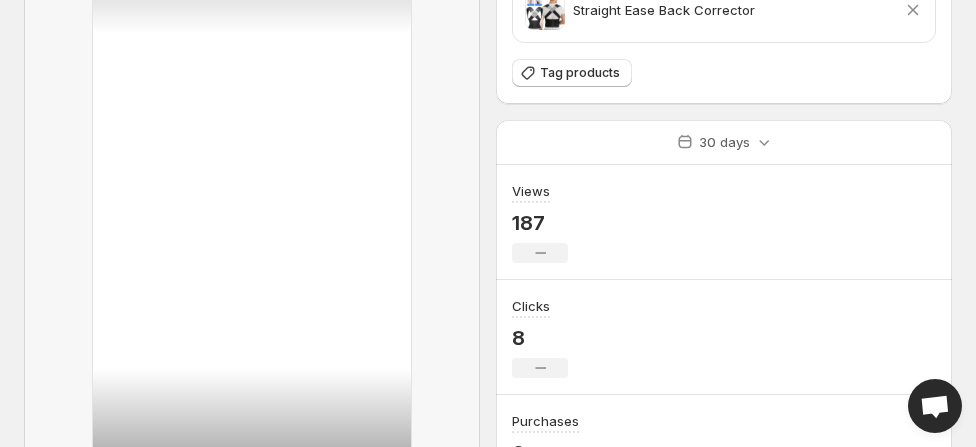 scroll, scrollTop: 0, scrollLeft: 0, axis: both 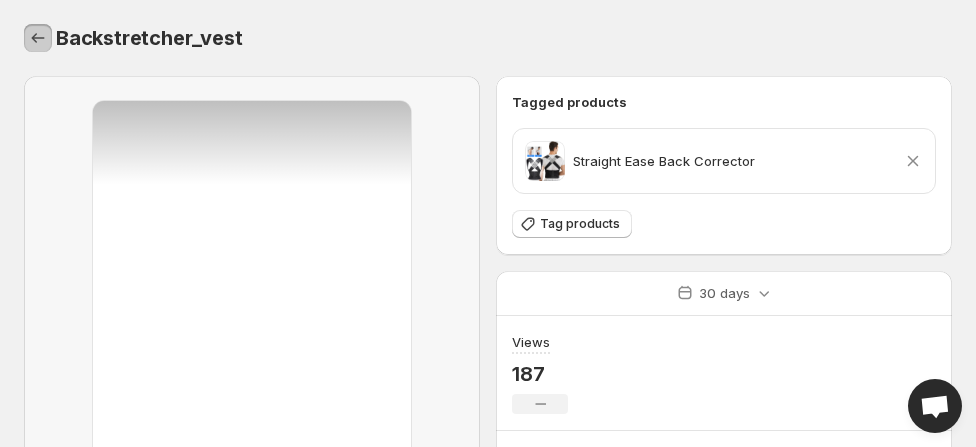 click at bounding box center (38, 38) 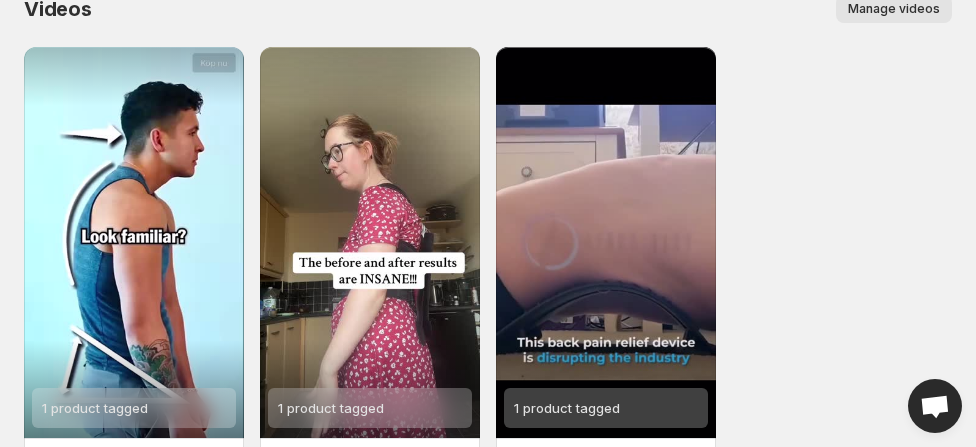 scroll, scrollTop: 23, scrollLeft: 0, axis: vertical 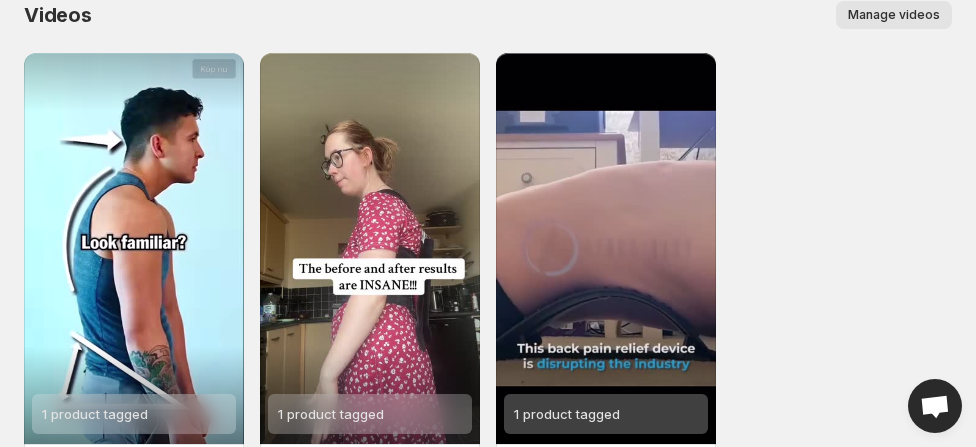 click on "Manage videos" at bounding box center (894, 15) 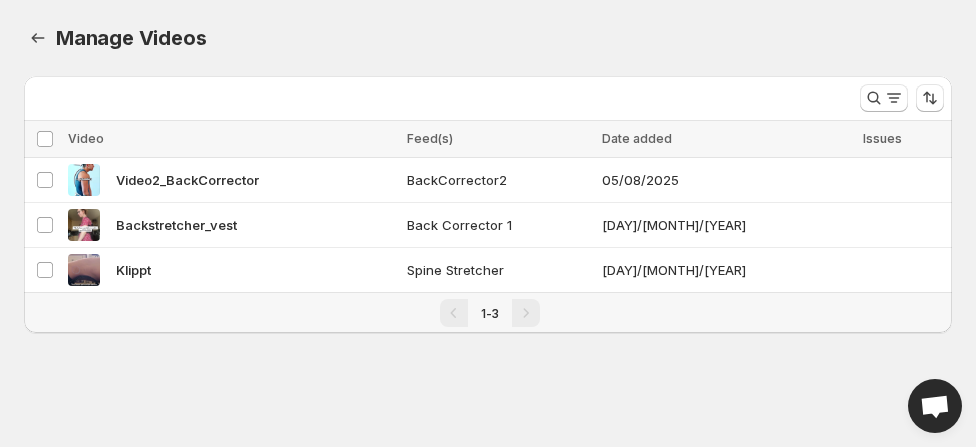 scroll, scrollTop: 0, scrollLeft: 0, axis: both 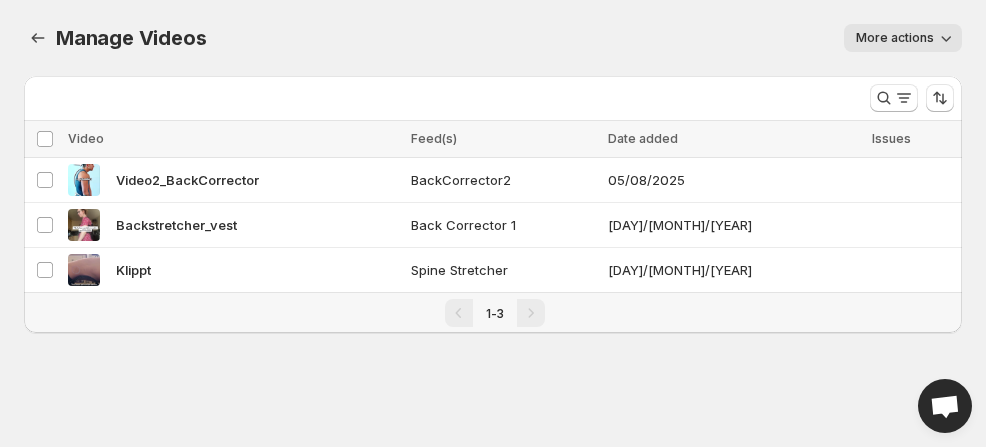 click 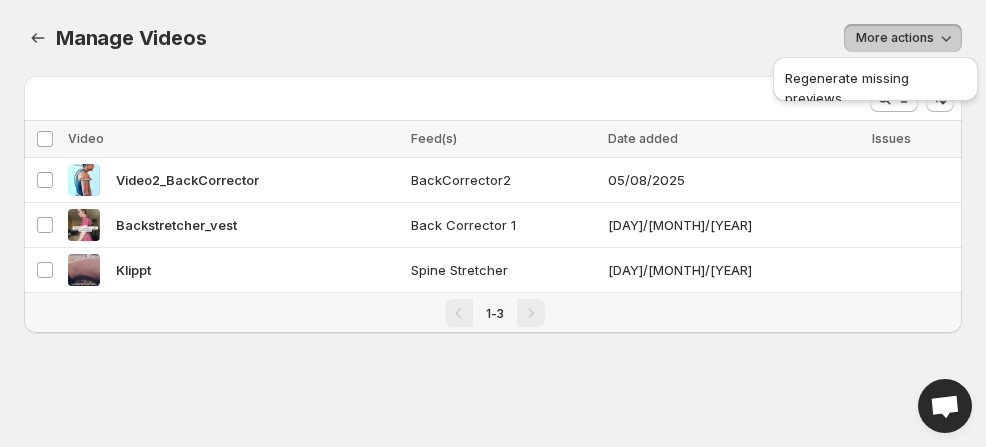 click on "Manage Videos. This page is ready Manage Videos More actions More actions More actions" at bounding box center (493, 38) 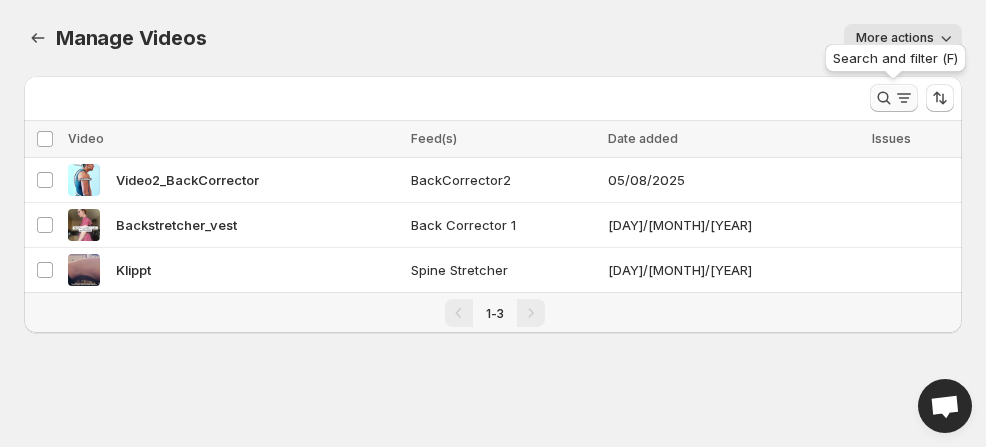 click 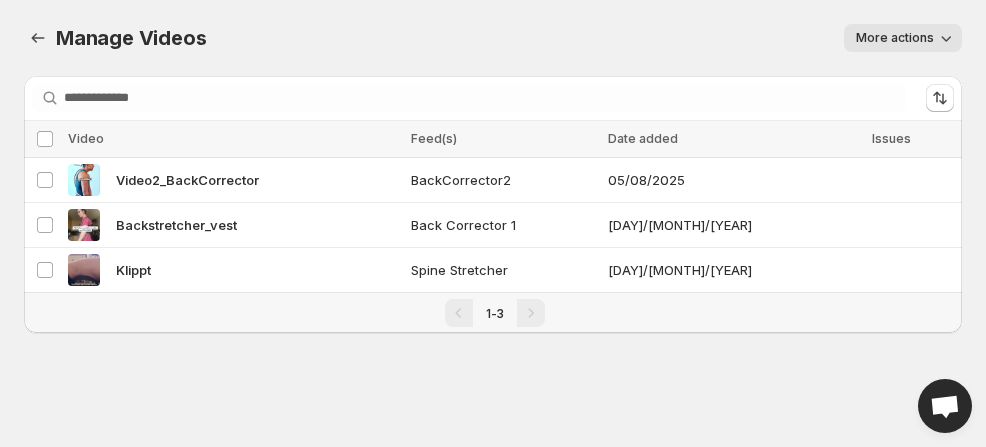 click on "Manage Videos. This page is ready Manage Videos More actions More actions More actions" at bounding box center (493, 38) 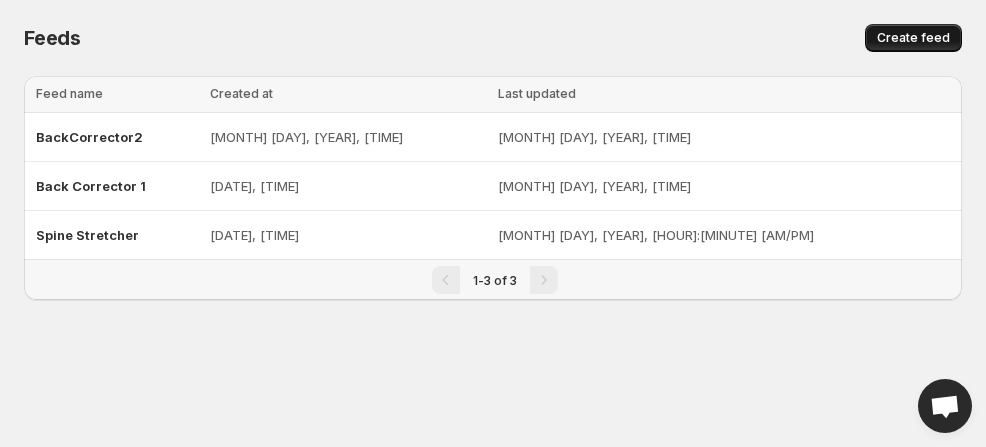 click on "Create feed" at bounding box center [913, 38] 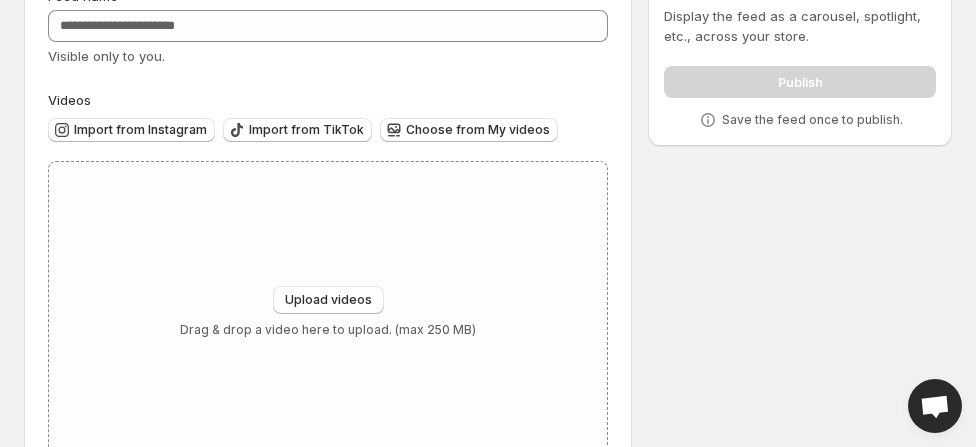 scroll, scrollTop: 116, scrollLeft: 0, axis: vertical 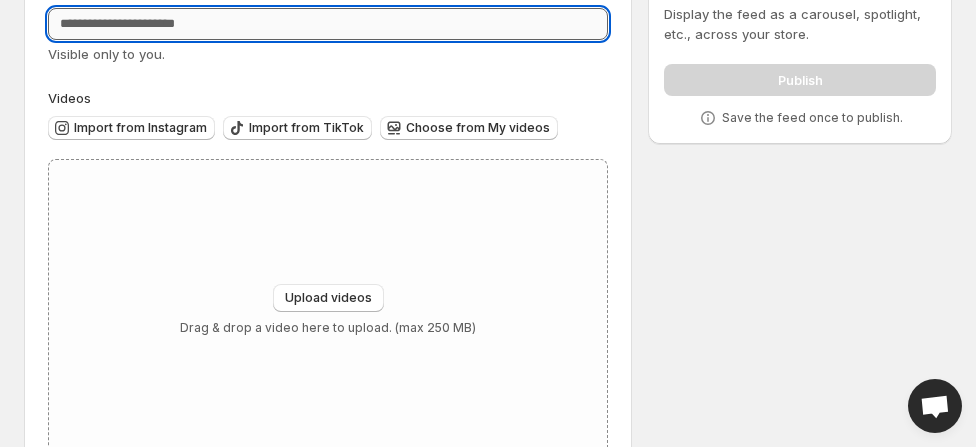 click on "Feed name" at bounding box center (328, 24) 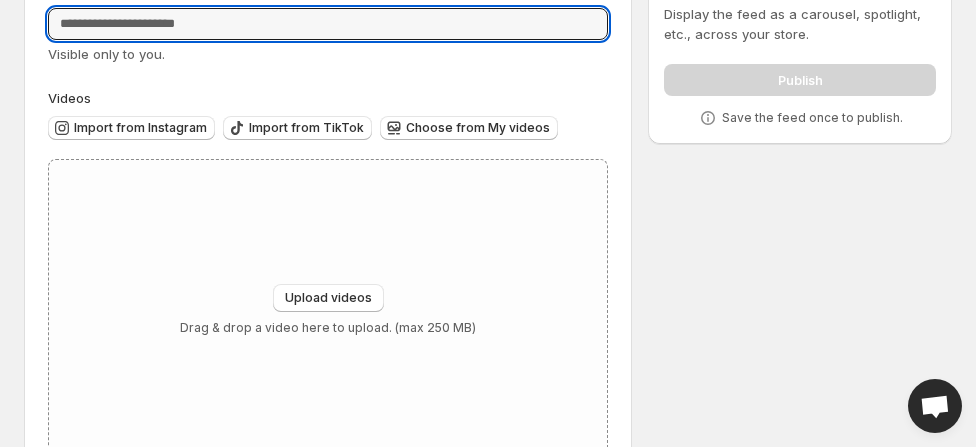 drag, startPoint x: 252, startPoint y: 25, endPoint x: 269, endPoint y: 66, distance: 44.38468 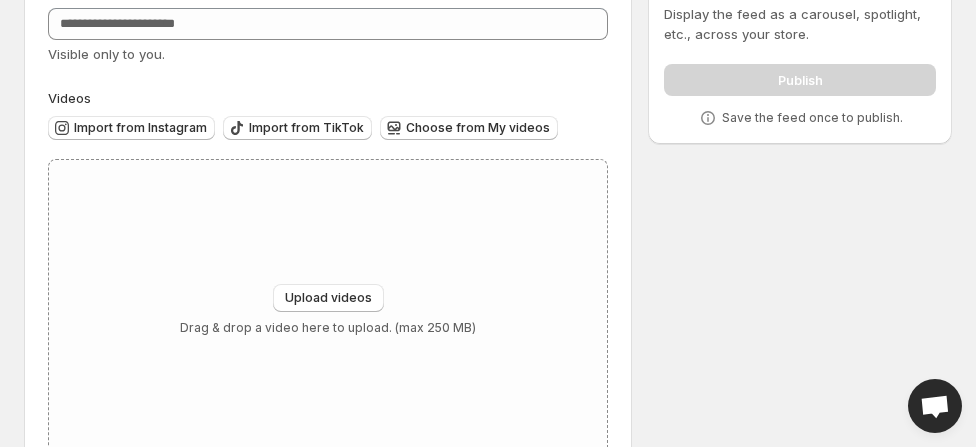 click on "Feed name Visible only to you. Videos Import from Instagram Import from TikTok Choose from My videos Upload videos Upload videos Drag & drop a video here to upload. (max [NUMBER] MB)" at bounding box center (328, 222) 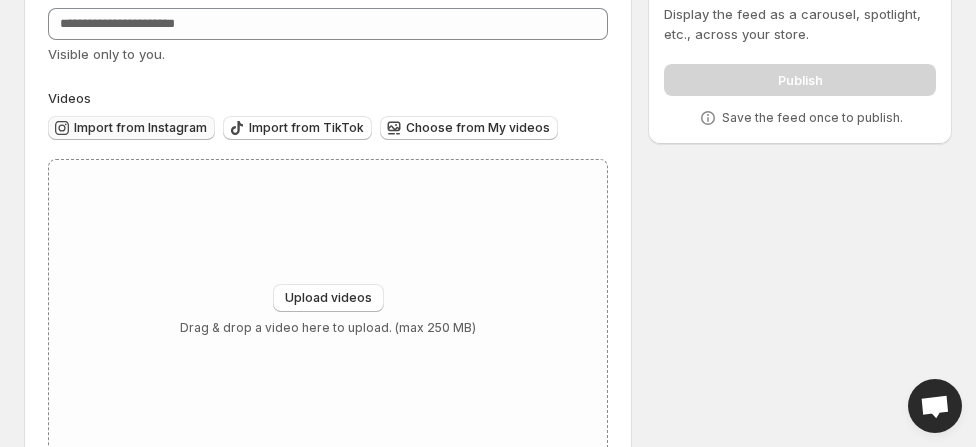 click on "Import from Instagram" at bounding box center [140, 128] 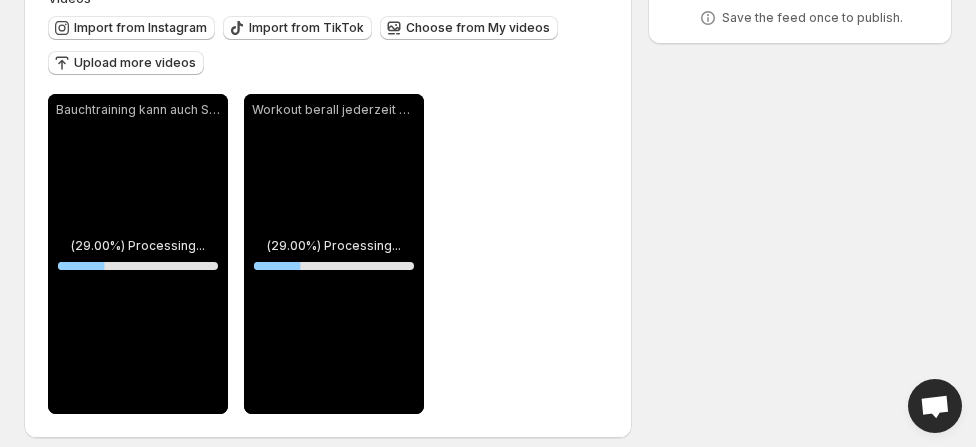 scroll, scrollTop: 231, scrollLeft: 0, axis: vertical 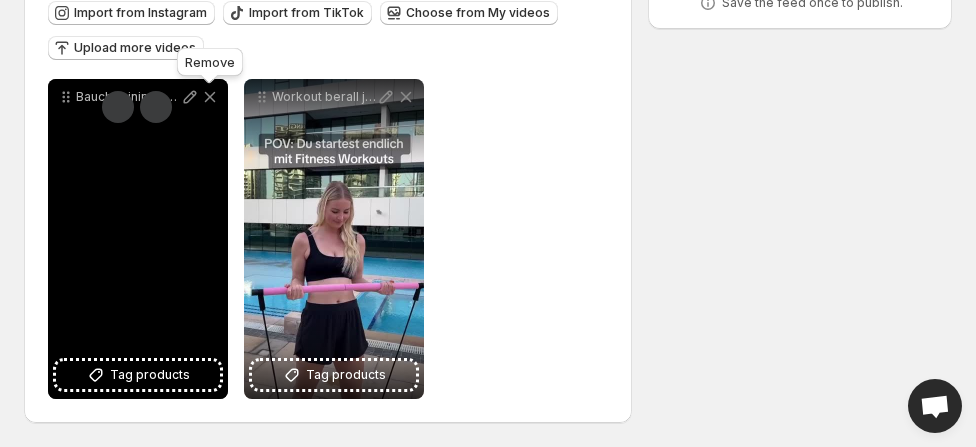click 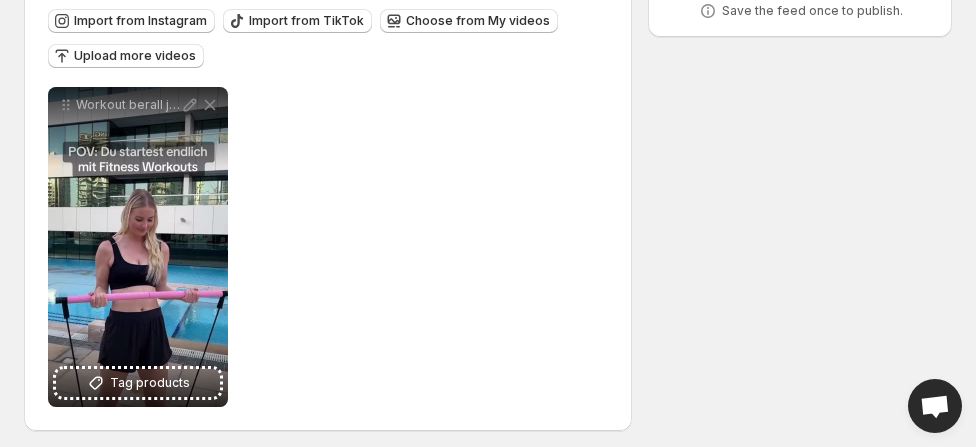 scroll, scrollTop: 231, scrollLeft: 0, axis: vertical 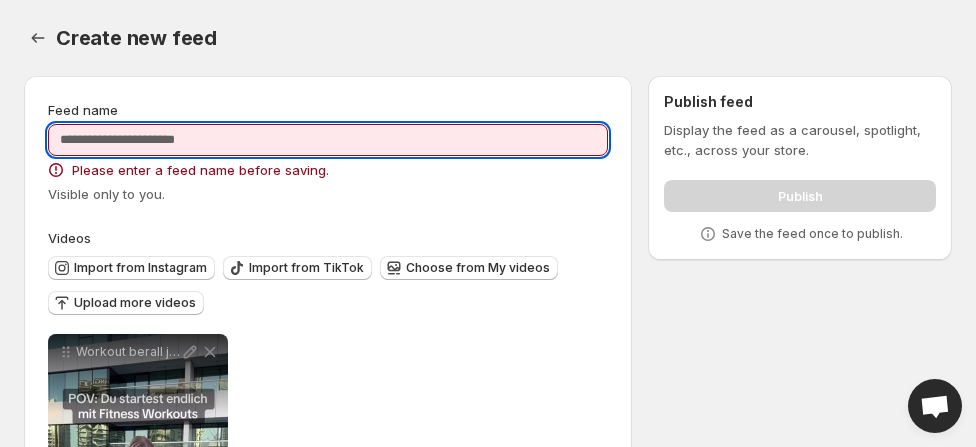 click on "Feed name" at bounding box center [328, 140] 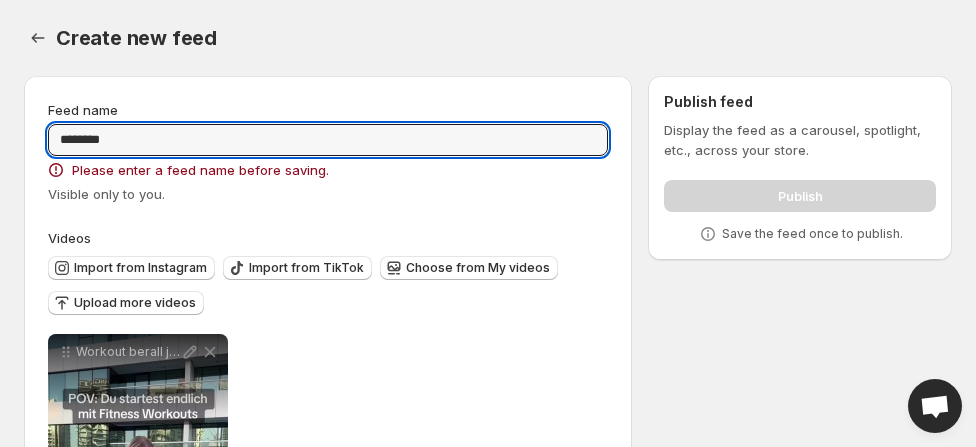 type on "********" 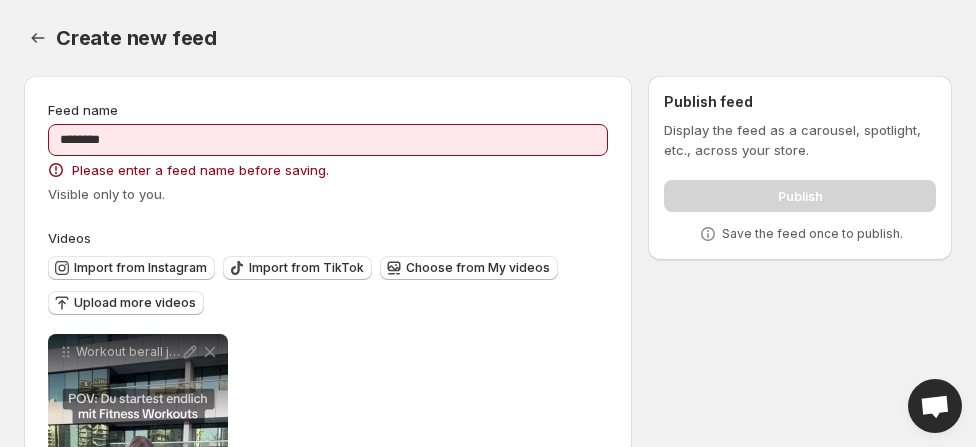 click on "**********" at bounding box center (328, 377) 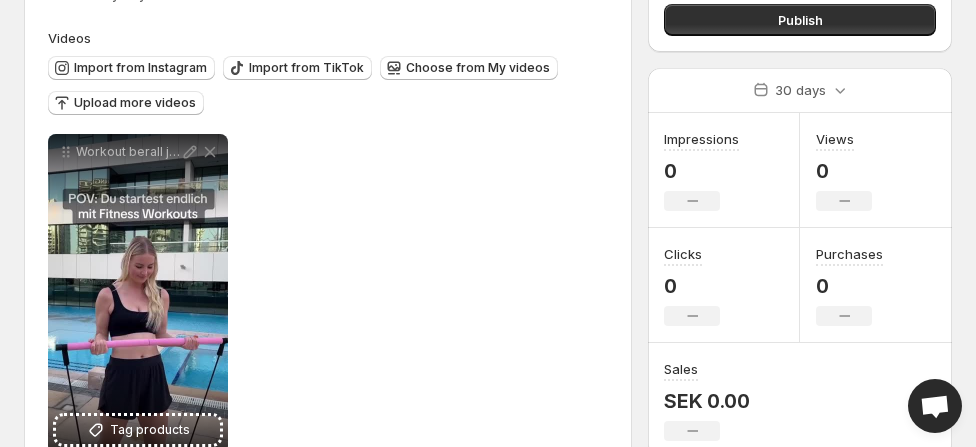 scroll, scrollTop: 178, scrollLeft: 0, axis: vertical 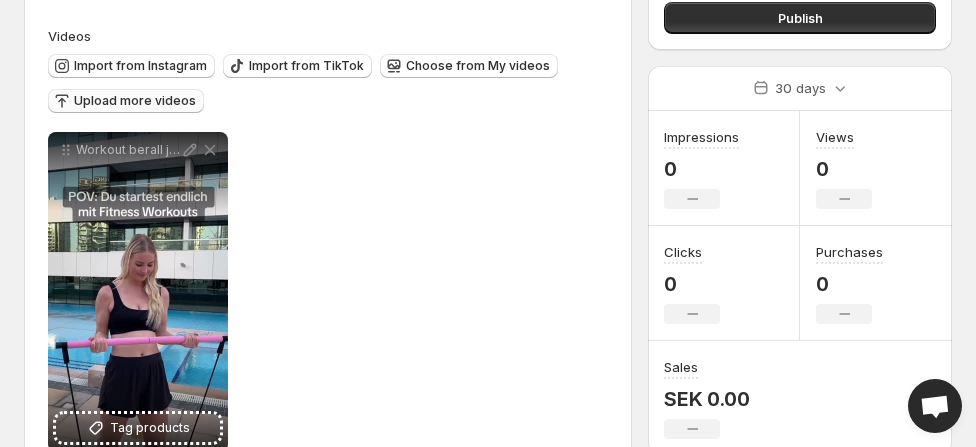 click on "Upload more videos" at bounding box center [135, 101] 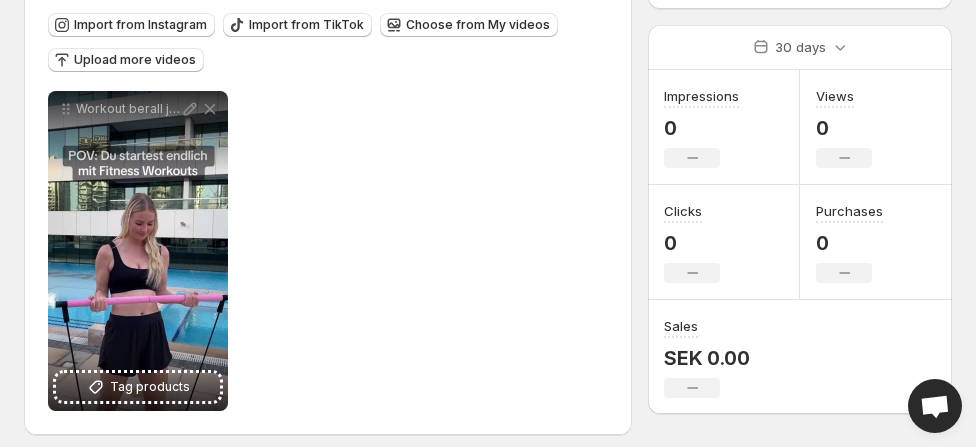 scroll, scrollTop: 224, scrollLeft: 0, axis: vertical 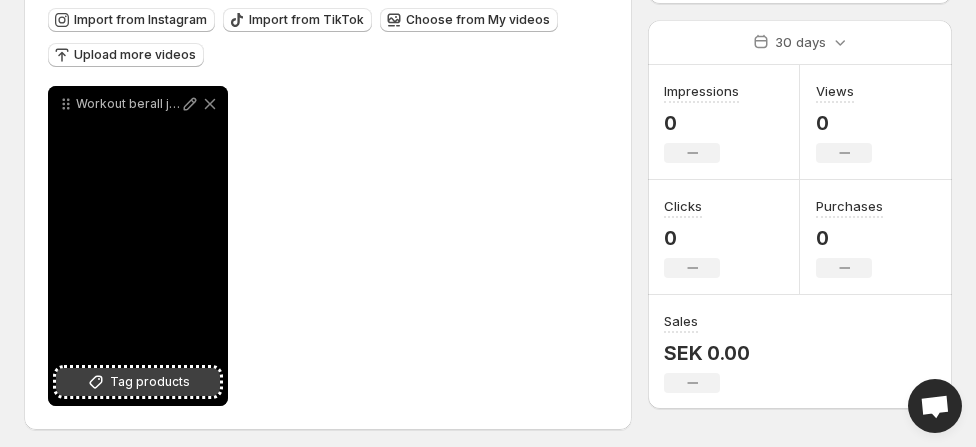 click on "Tag products" at bounding box center [150, 382] 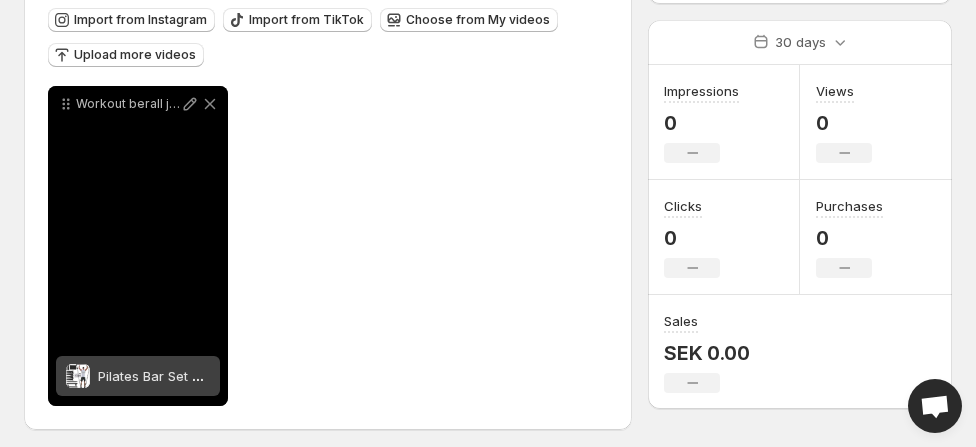 click on "Workout berall  jederzeit  mit unserer Pilates Bar FitPro
Bleibe fit  gesund mit ALOMIE" at bounding box center [138, 246] 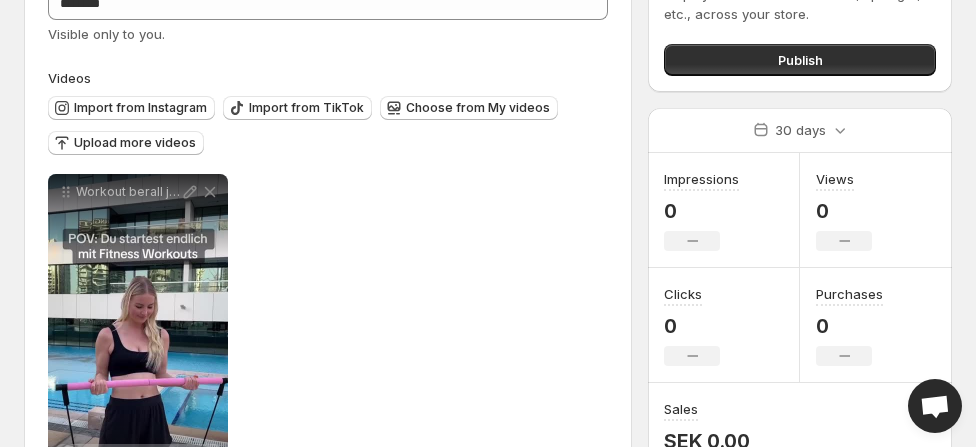 scroll, scrollTop: 231, scrollLeft: 0, axis: vertical 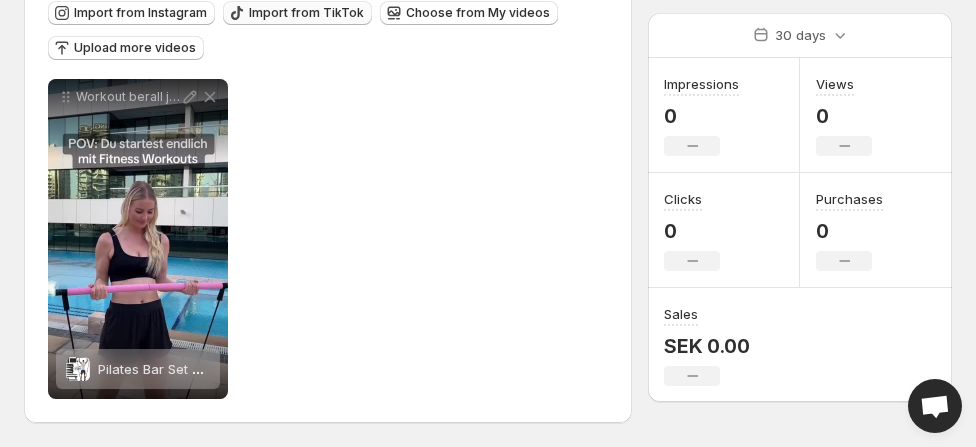click on "Import from TikTok" at bounding box center [306, 13] 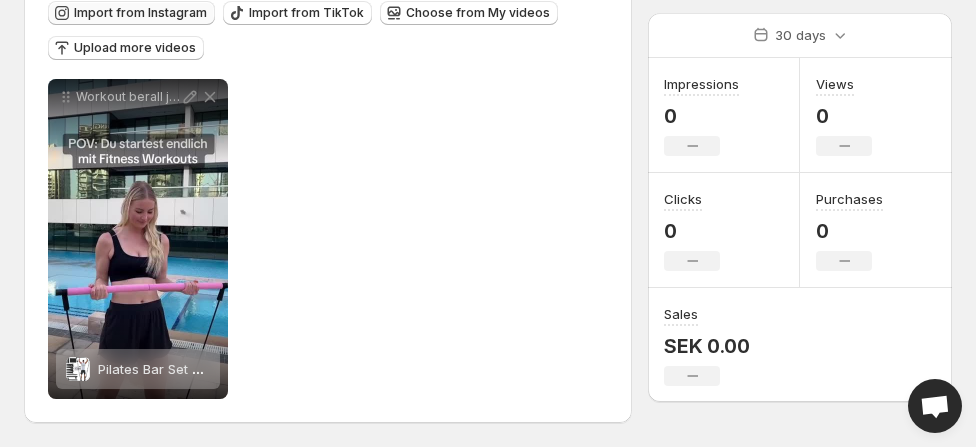 click on "Import from Instagram" at bounding box center [140, 13] 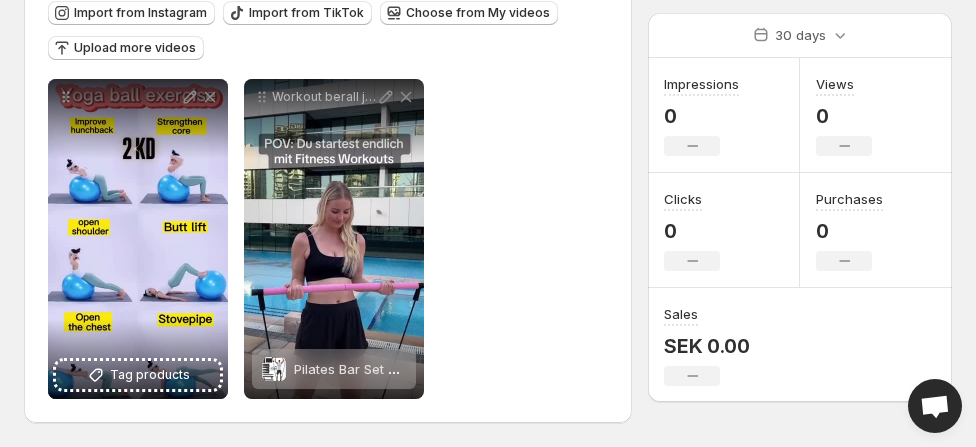 scroll, scrollTop: 0, scrollLeft: 0, axis: both 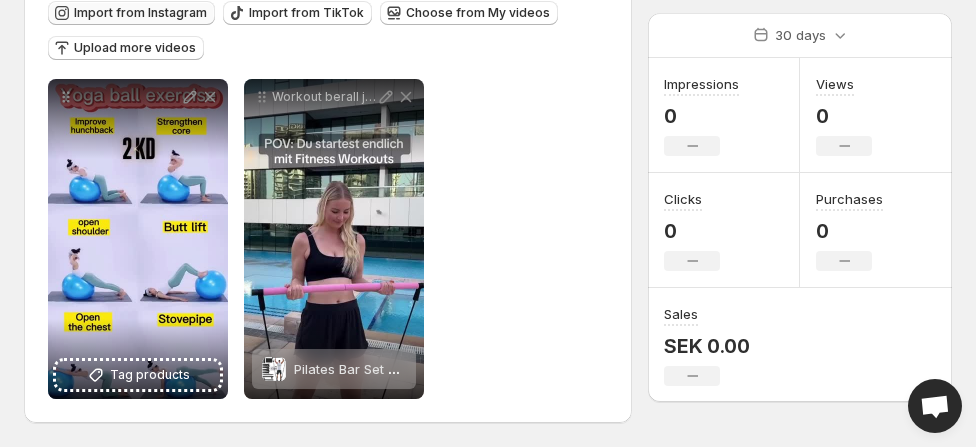 click on "Import from Instagram" at bounding box center (140, 13) 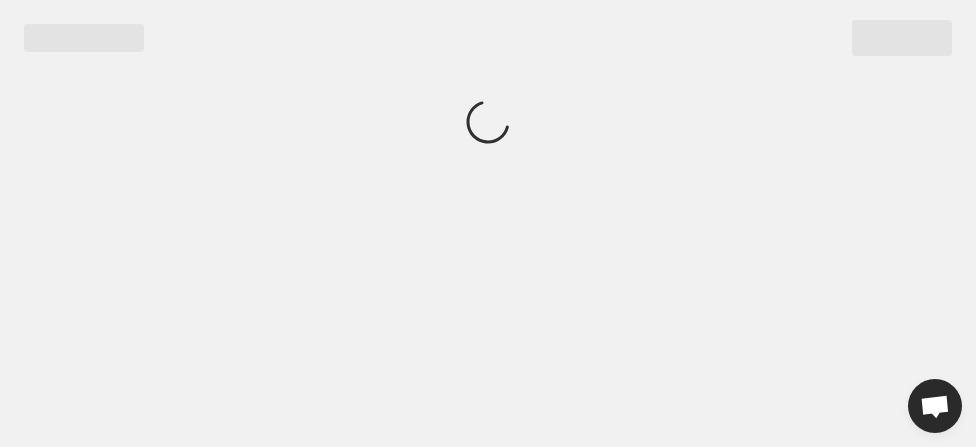 scroll, scrollTop: 0, scrollLeft: 0, axis: both 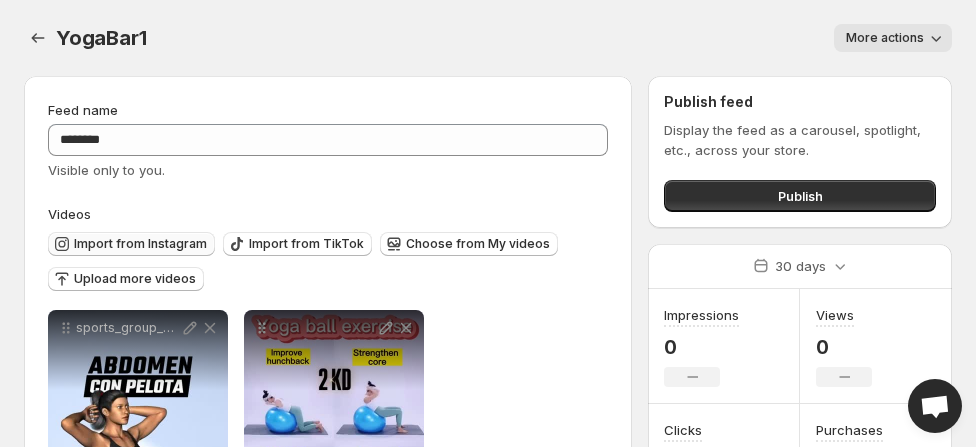 click on "Import from Instagram" at bounding box center (140, 244) 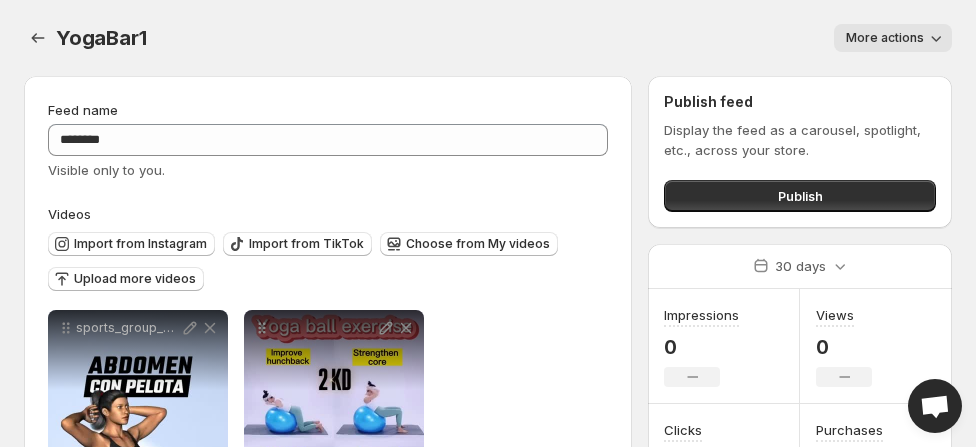 click on "**********" at bounding box center [328, 638] 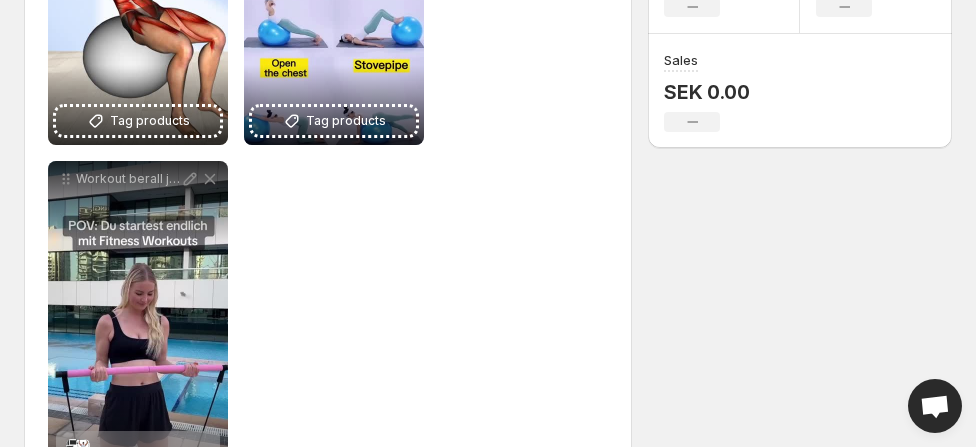 scroll, scrollTop: 567, scrollLeft: 0, axis: vertical 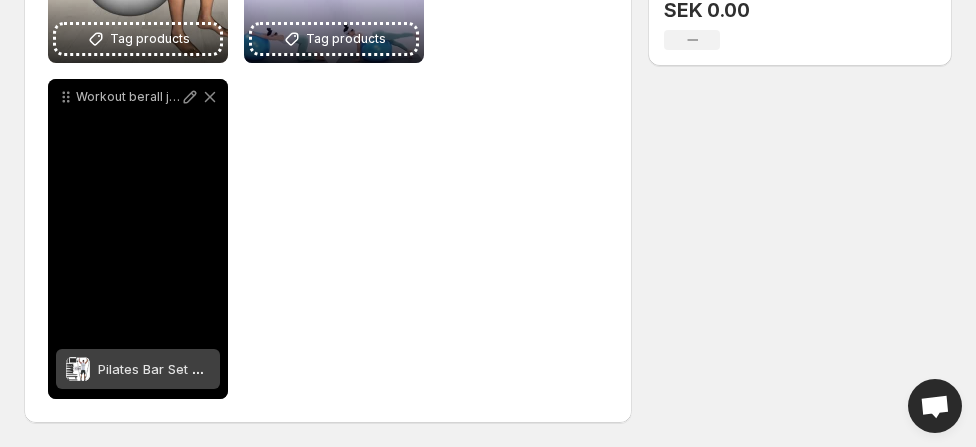 click on "Workout berall  jederzeit  mit unserer Pilates Bar FitPro
Bleibe fit  gesund mit ALOMIE" at bounding box center [138, 239] 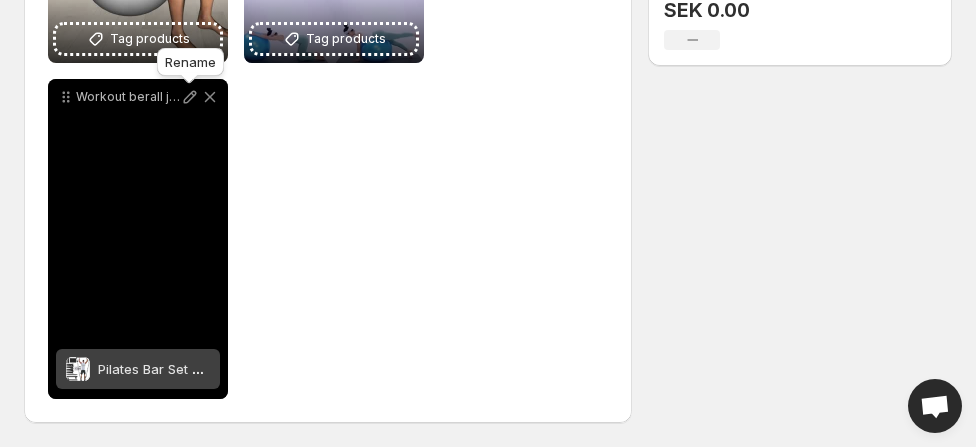 click 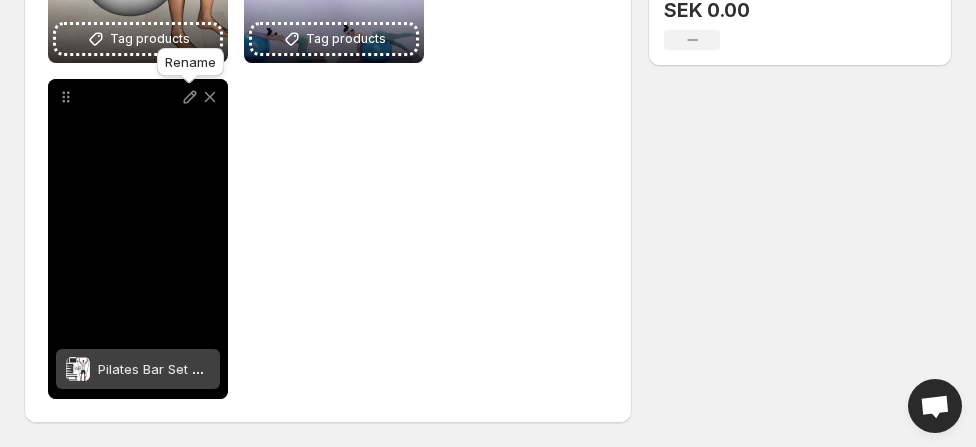 click 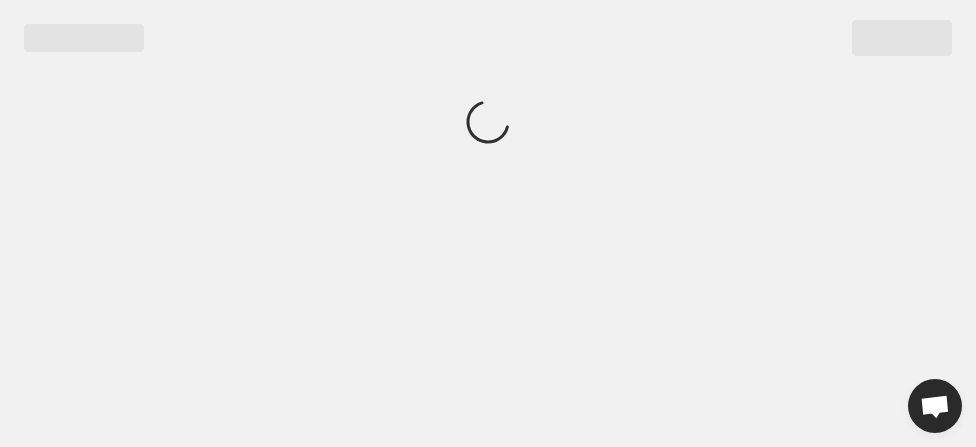 scroll, scrollTop: 0, scrollLeft: 0, axis: both 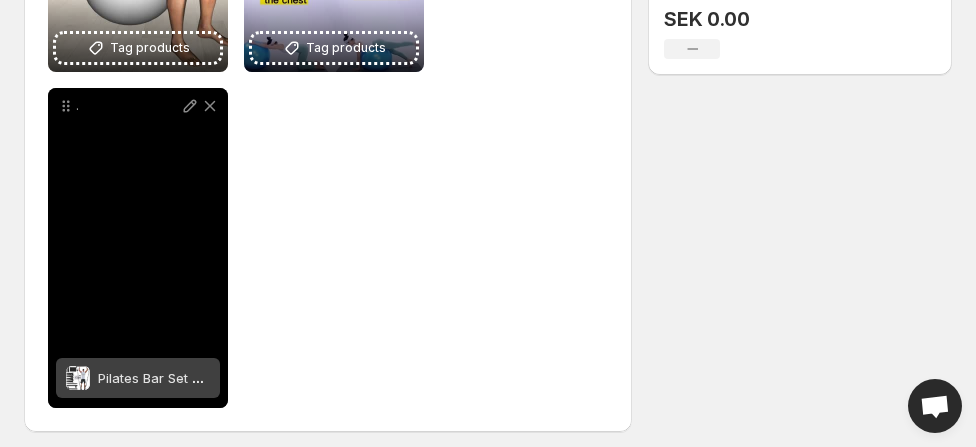 drag, startPoint x: 128, startPoint y: 238, endPoint x: 123, endPoint y: 294, distance: 56.22277 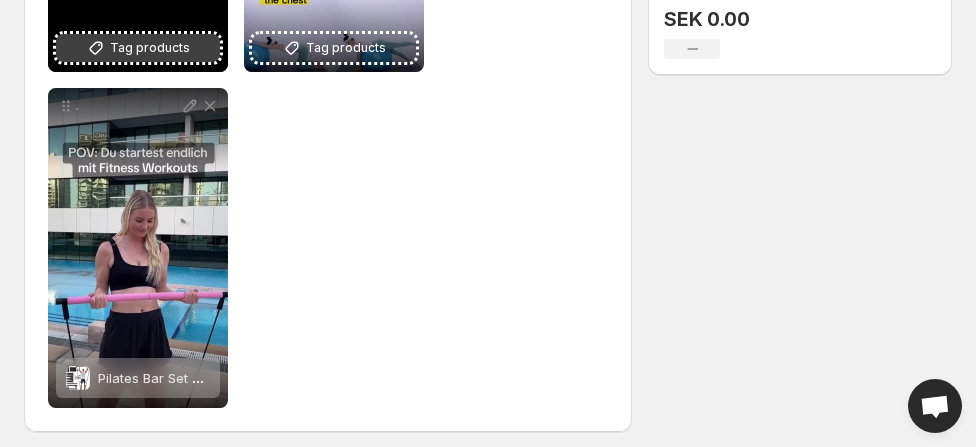 click on "Tag products" at bounding box center [150, 48] 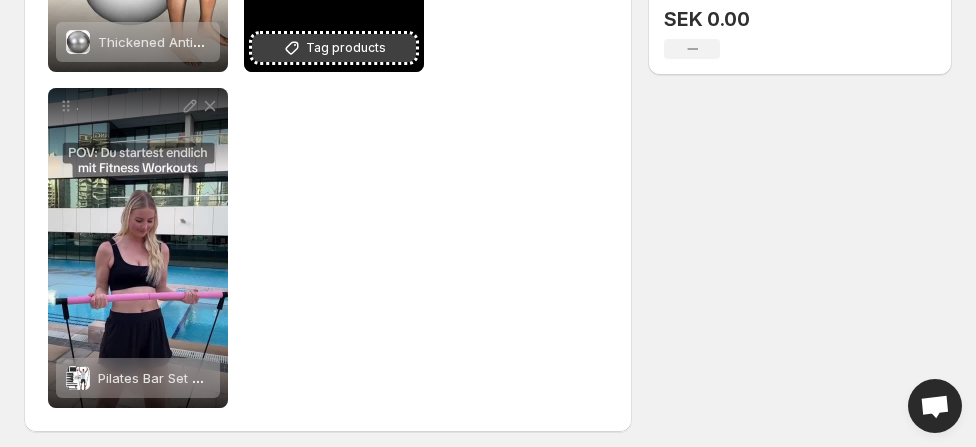 click on "Tag products" at bounding box center (346, 48) 